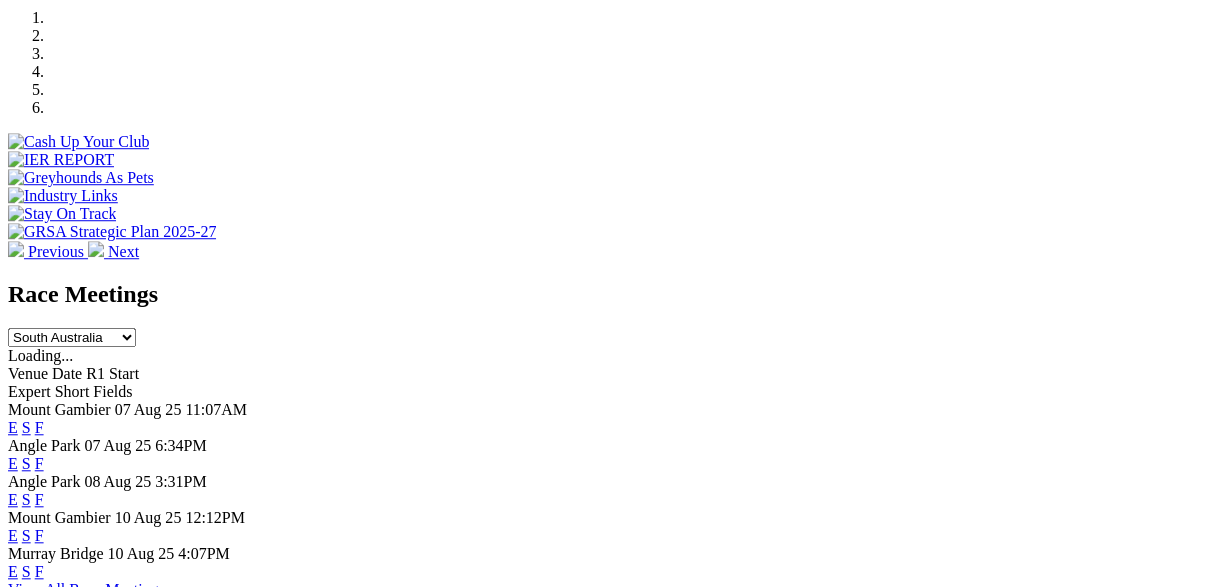 scroll, scrollTop: 624, scrollLeft: 0, axis: vertical 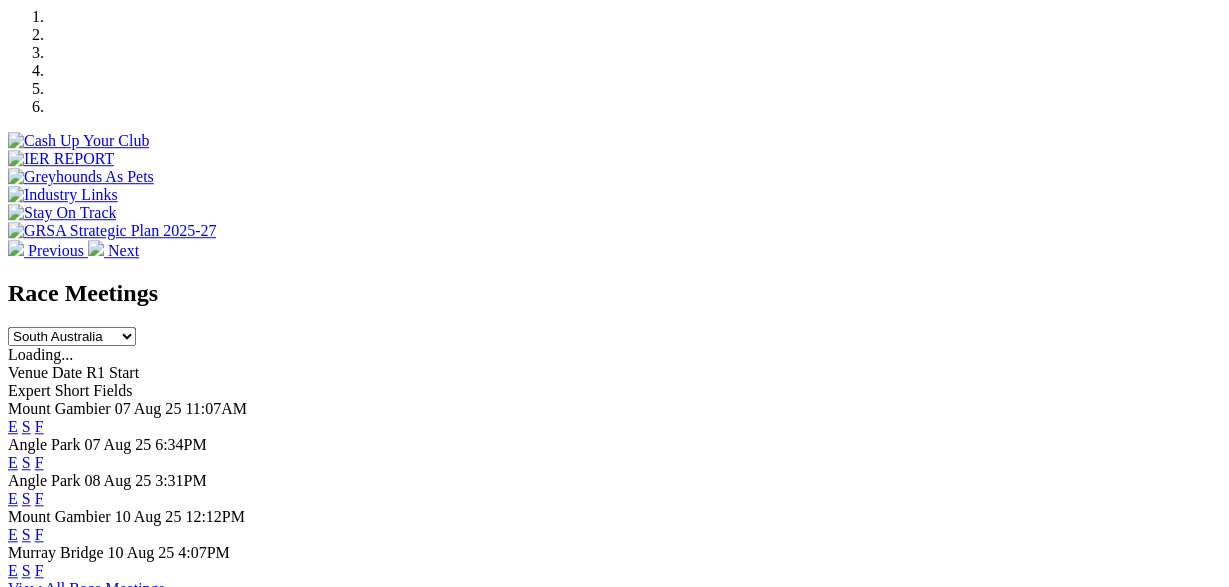 click on "F" at bounding box center [39, 462] 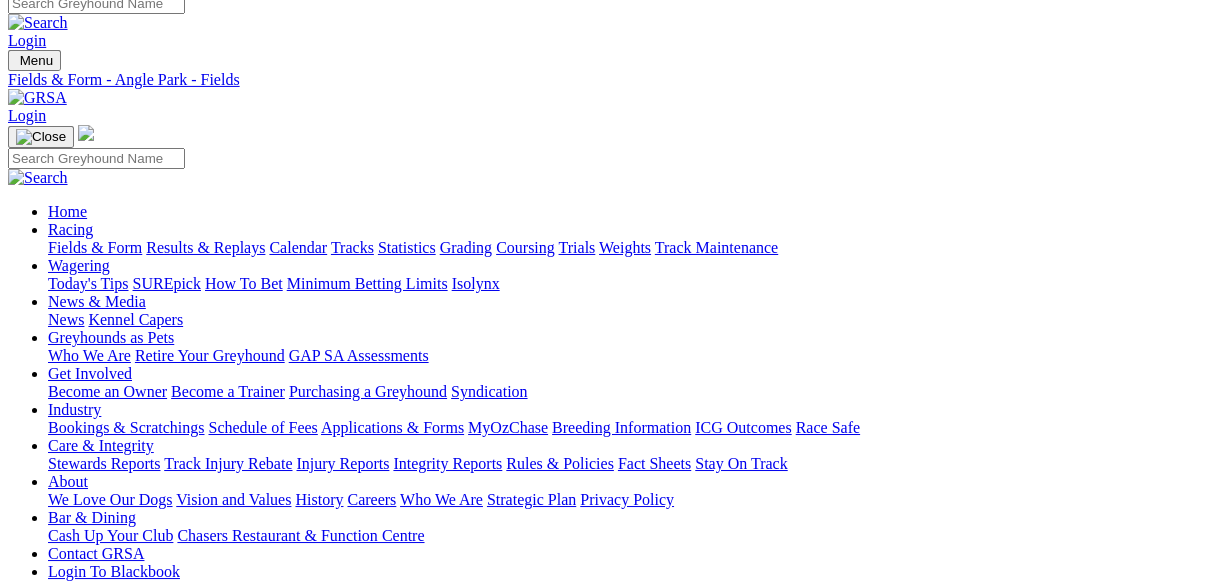 scroll, scrollTop: 0, scrollLeft: 0, axis: both 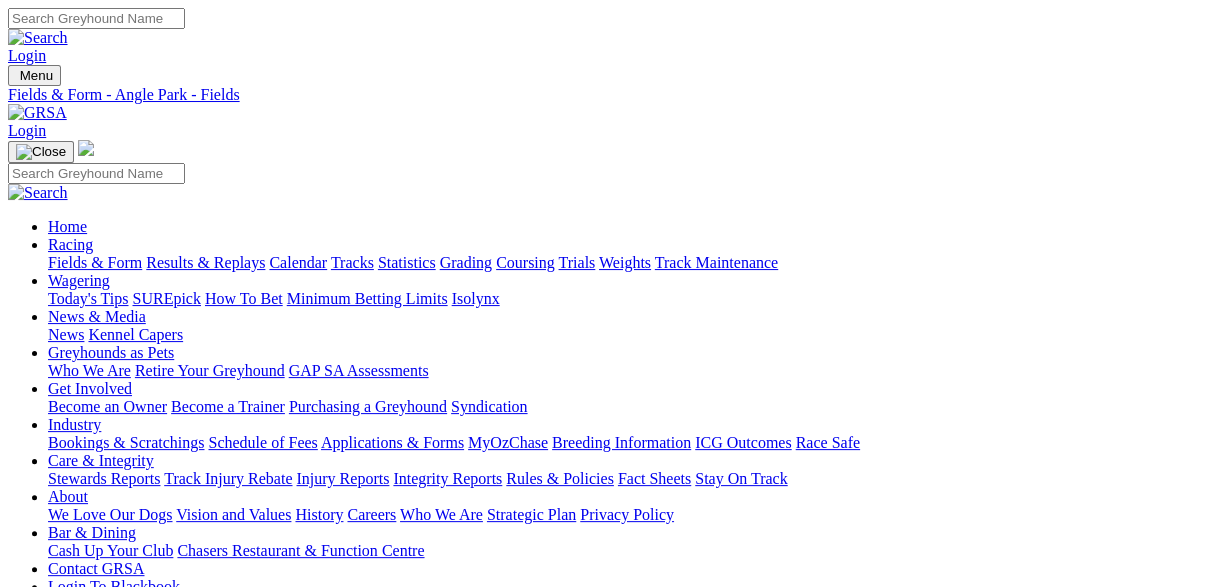 click on "R4" at bounding box center (17, 772) 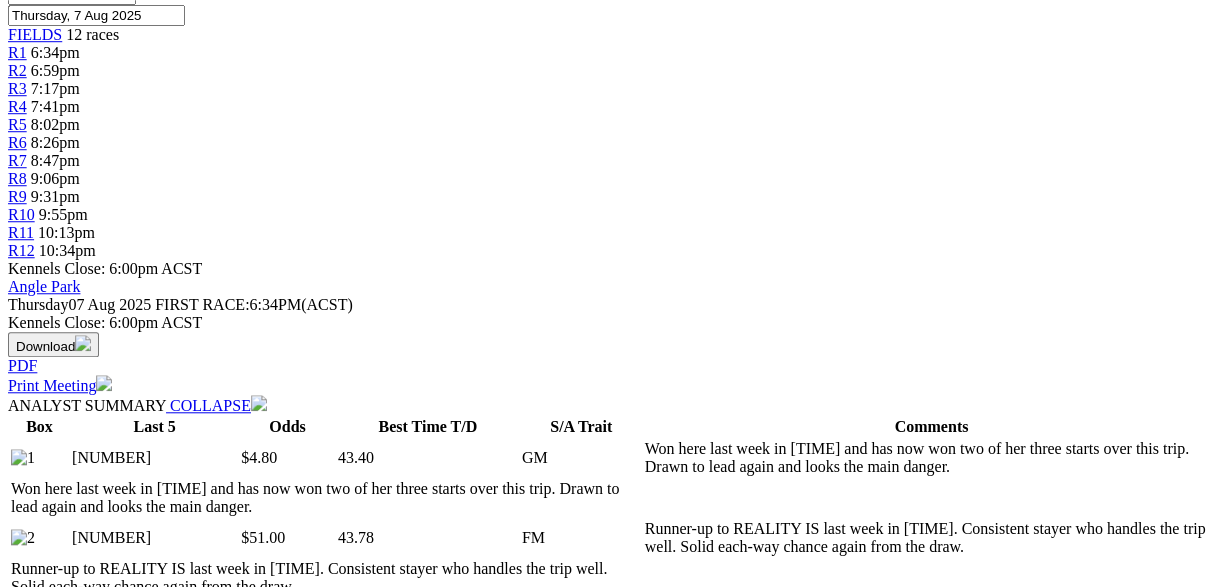 scroll, scrollTop: 936, scrollLeft: 0, axis: vertical 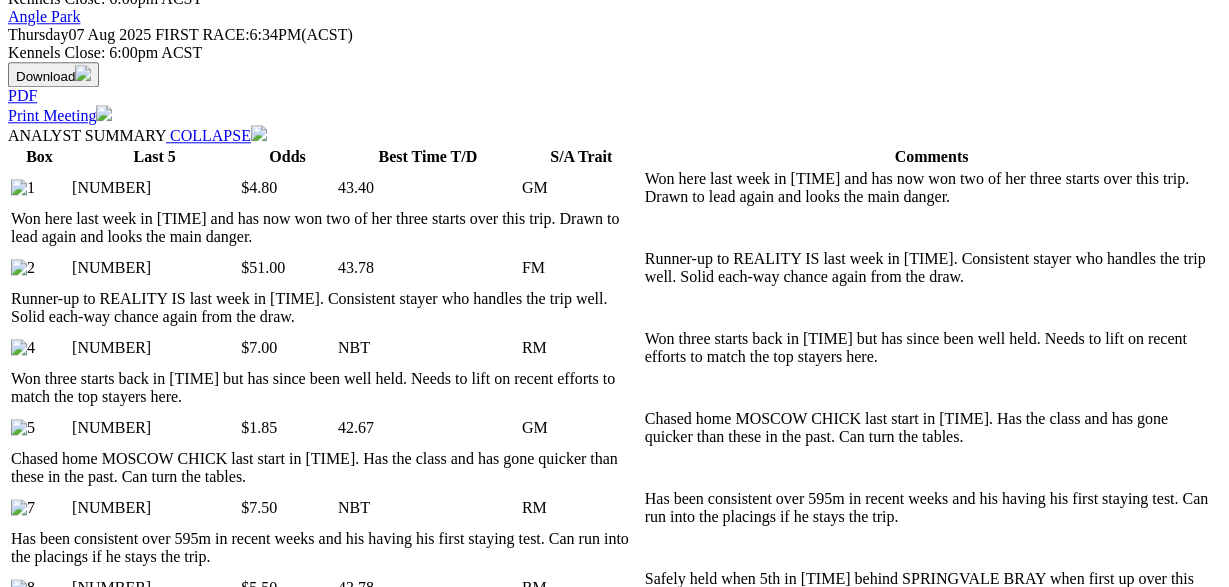click on "Expert Form" at bounding box center [88, 1102] 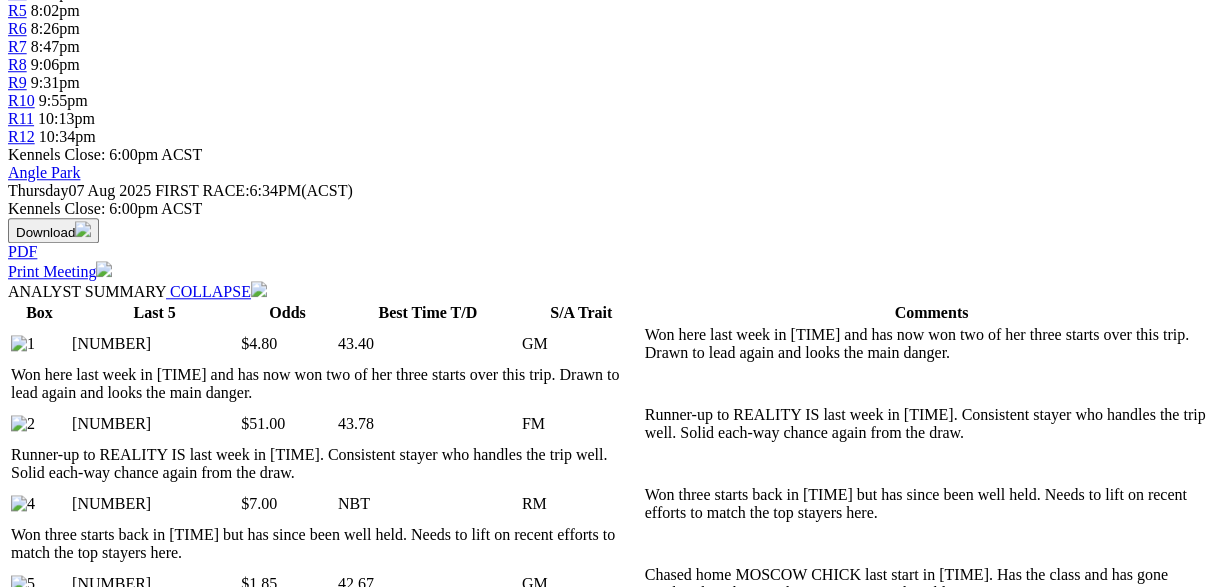 scroll, scrollTop: 832, scrollLeft: 0, axis: vertical 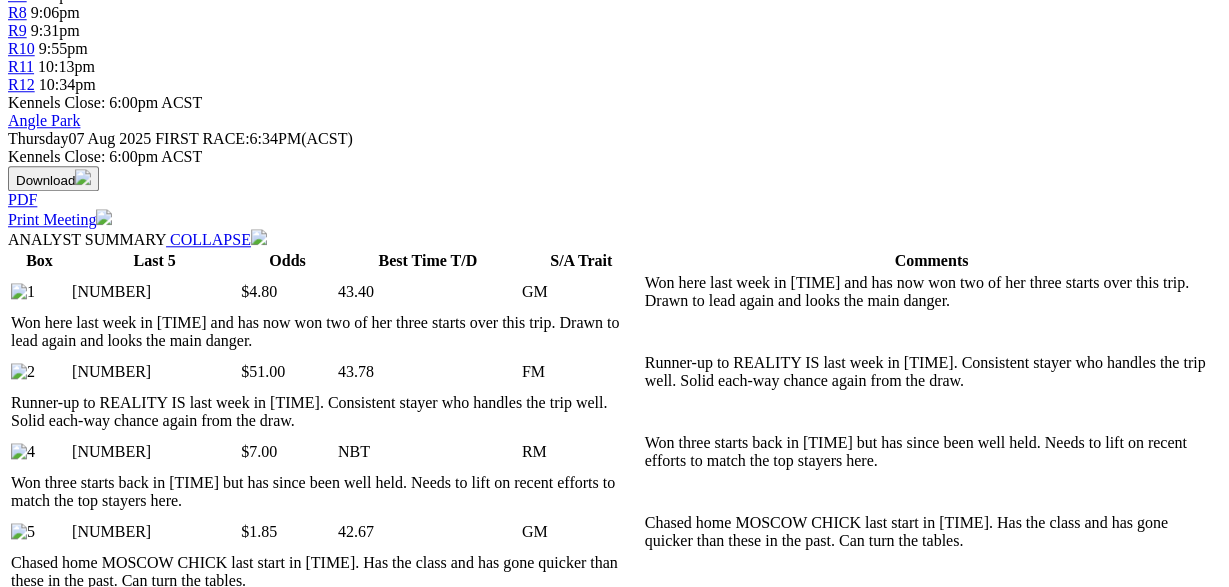 click on "Speed Map" at bounding box center (84, 1242) 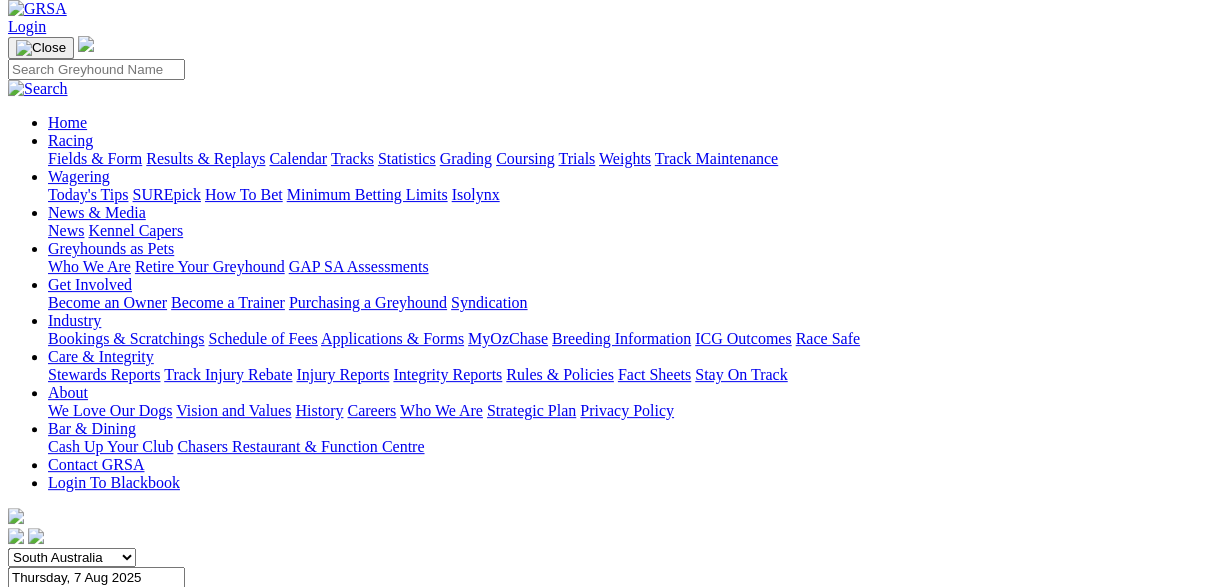 scroll, scrollTop: 0, scrollLeft: 0, axis: both 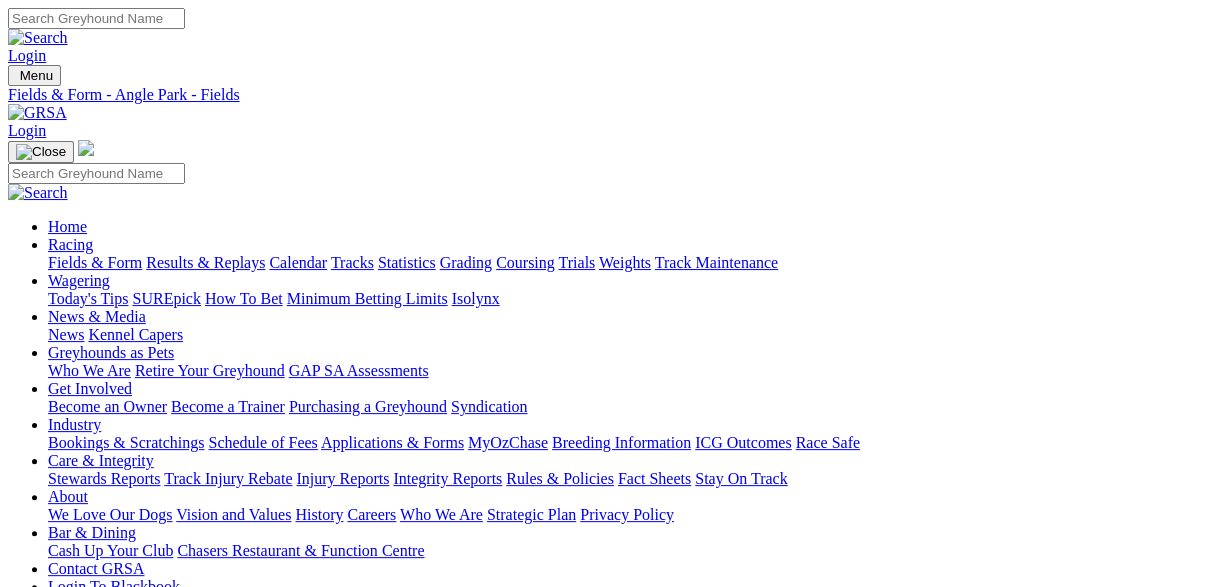 click on "News" at bounding box center (66, 334) 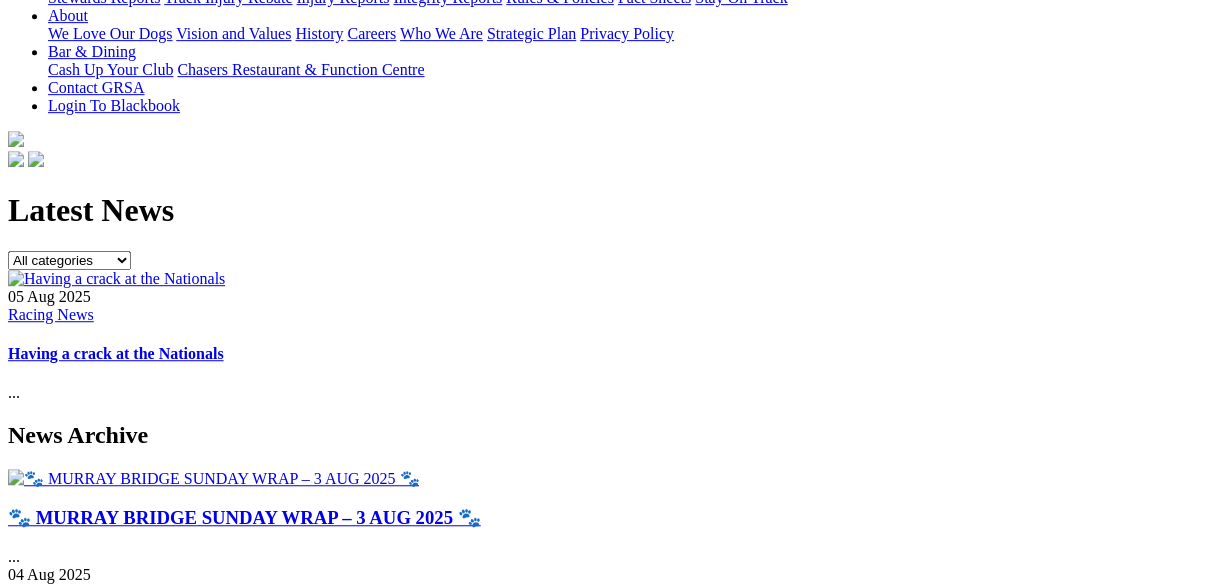 scroll, scrollTop: 520, scrollLeft: 0, axis: vertical 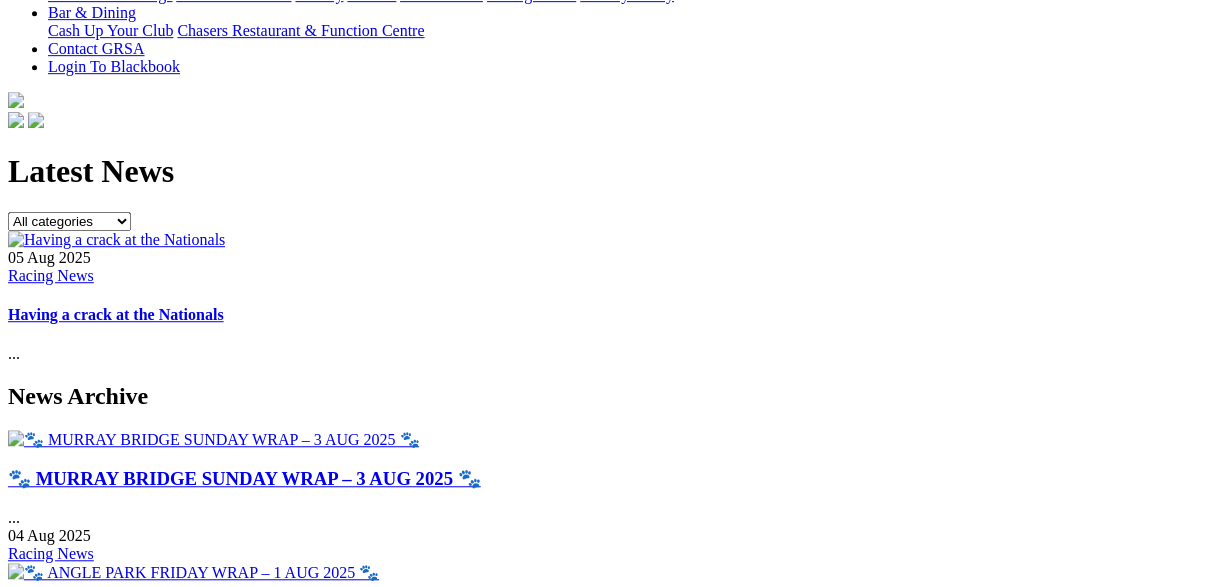 click on "🐾 MURRAY BRIDGE SUNDAY WRAP – 3 AUG 2025 🐾" at bounding box center (244, 478) 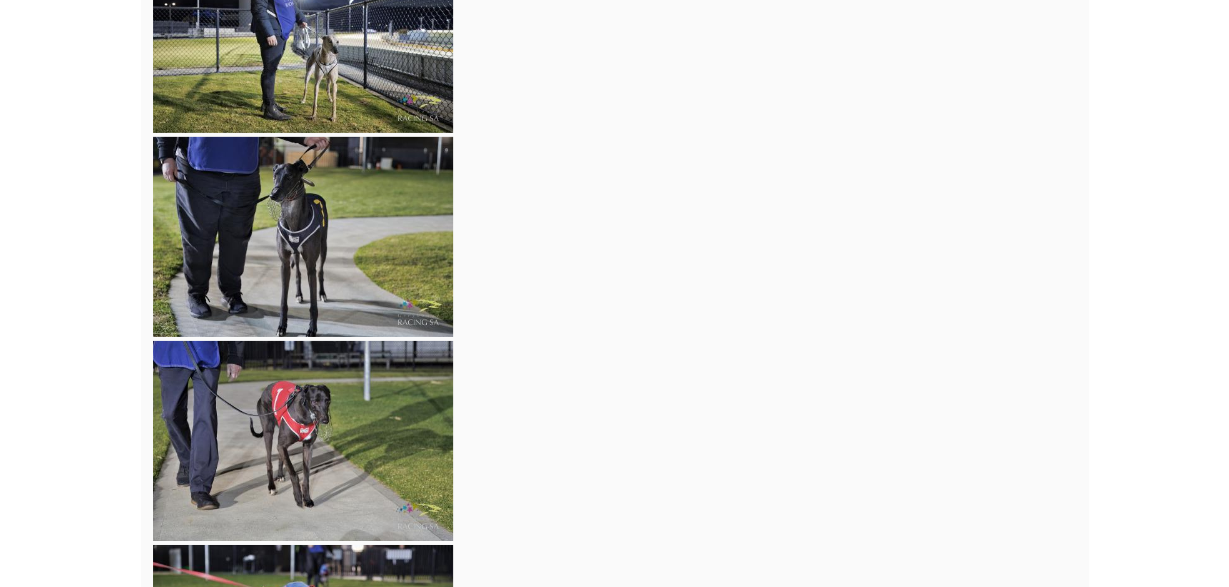 scroll, scrollTop: 11128, scrollLeft: 0, axis: vertical 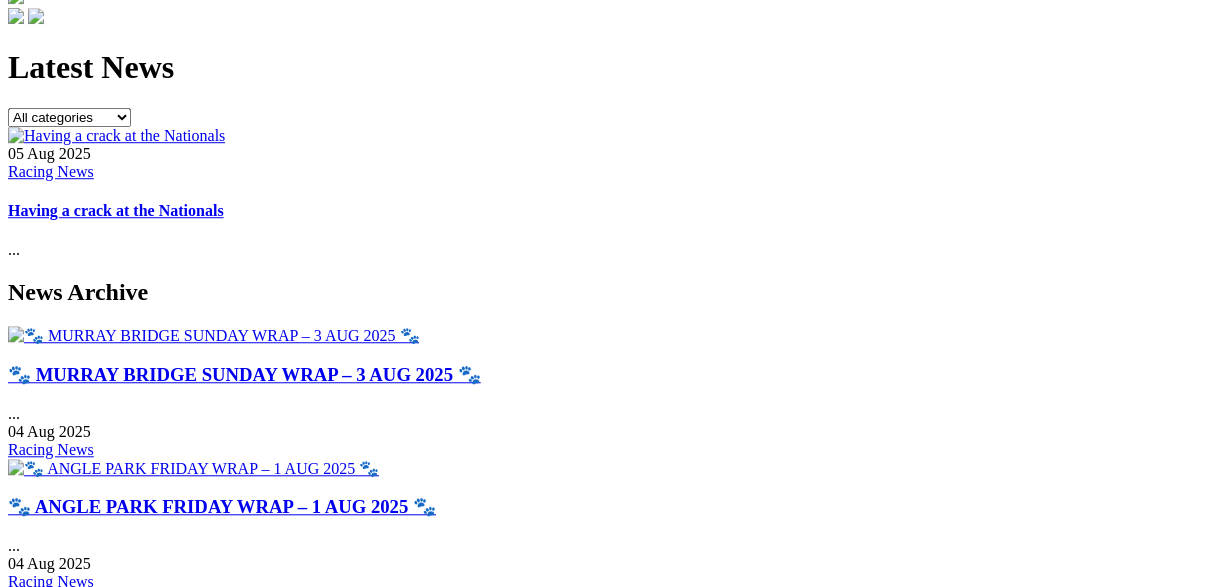 click on "🐾 ANGLE PARK FRIDAY WRAP – 1 AUG 2025 🐾" at bounding box center [222, 506] 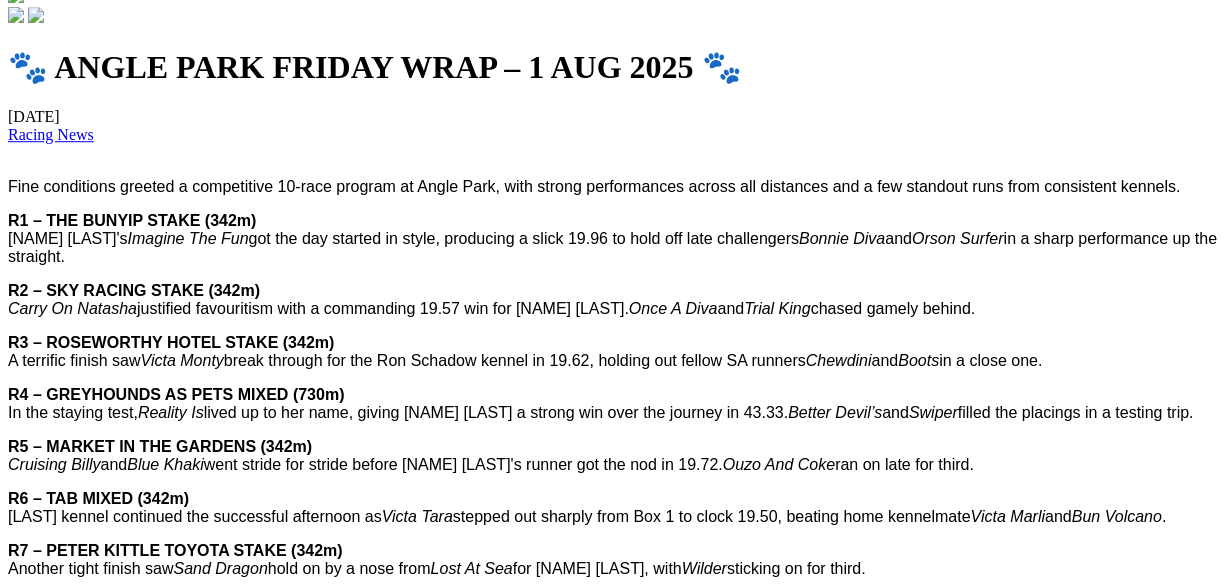 scroll, scrollTop: 208, scrollLeft: 0, axis: vertical 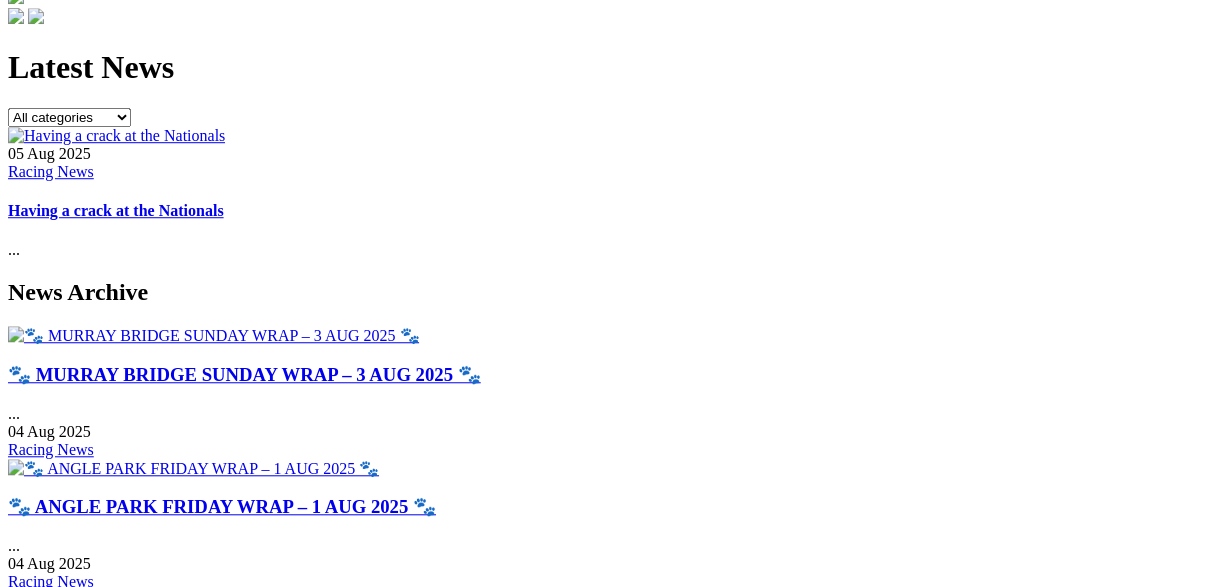 click on "🐾 Angle Park Thursday Recap – 31 July 2025" at bounding box center [194, 639] 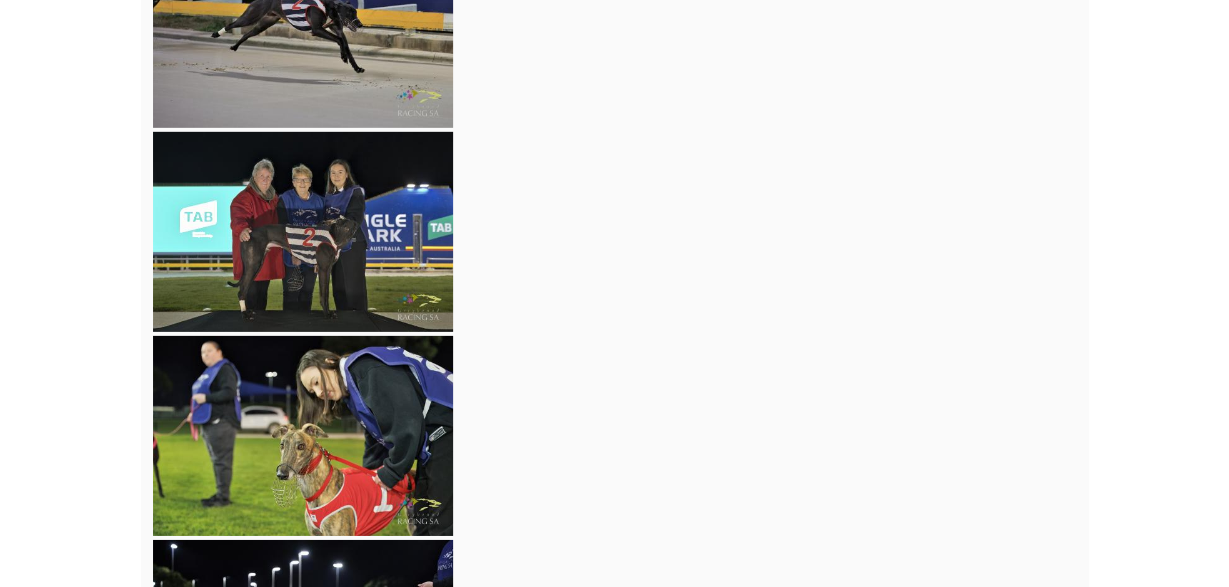 scroll, scrollTop: 3016, scrollLeft: 0, axis: vertical 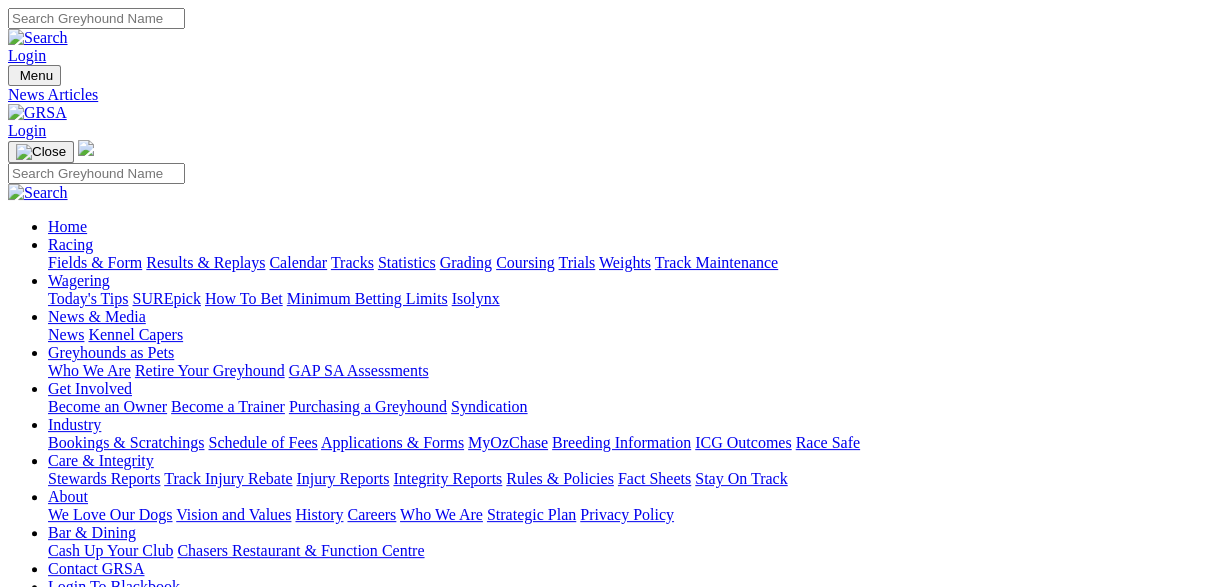 click on "Having a crack at the Nationals" at bounding box center [116, 834] 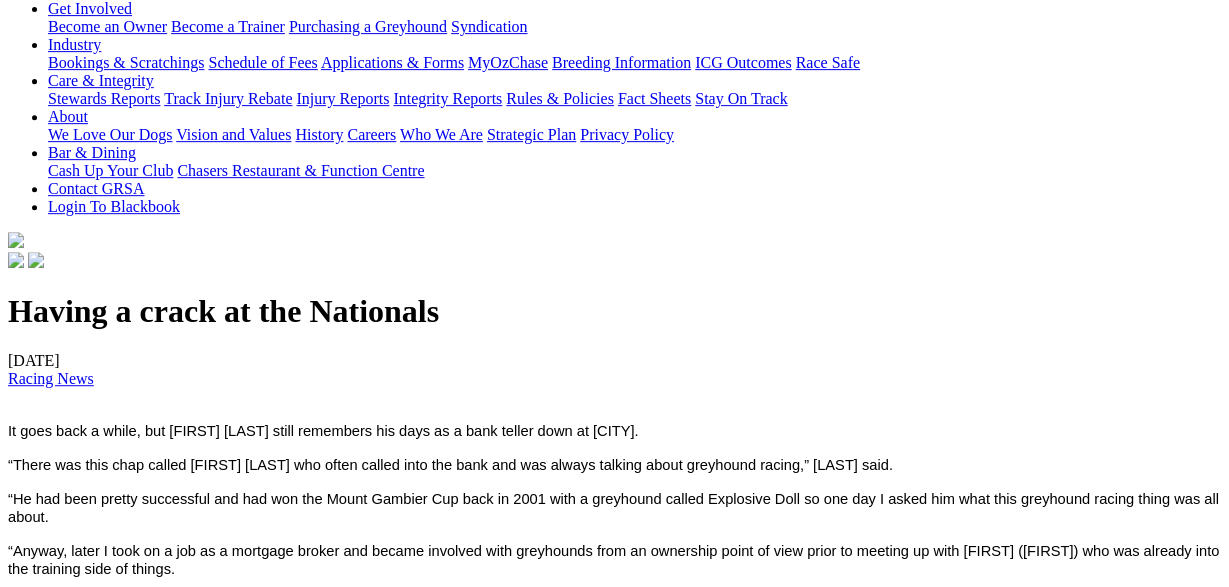 scroll, scrollTop: 0, scrollLeft: 0, axis: both 